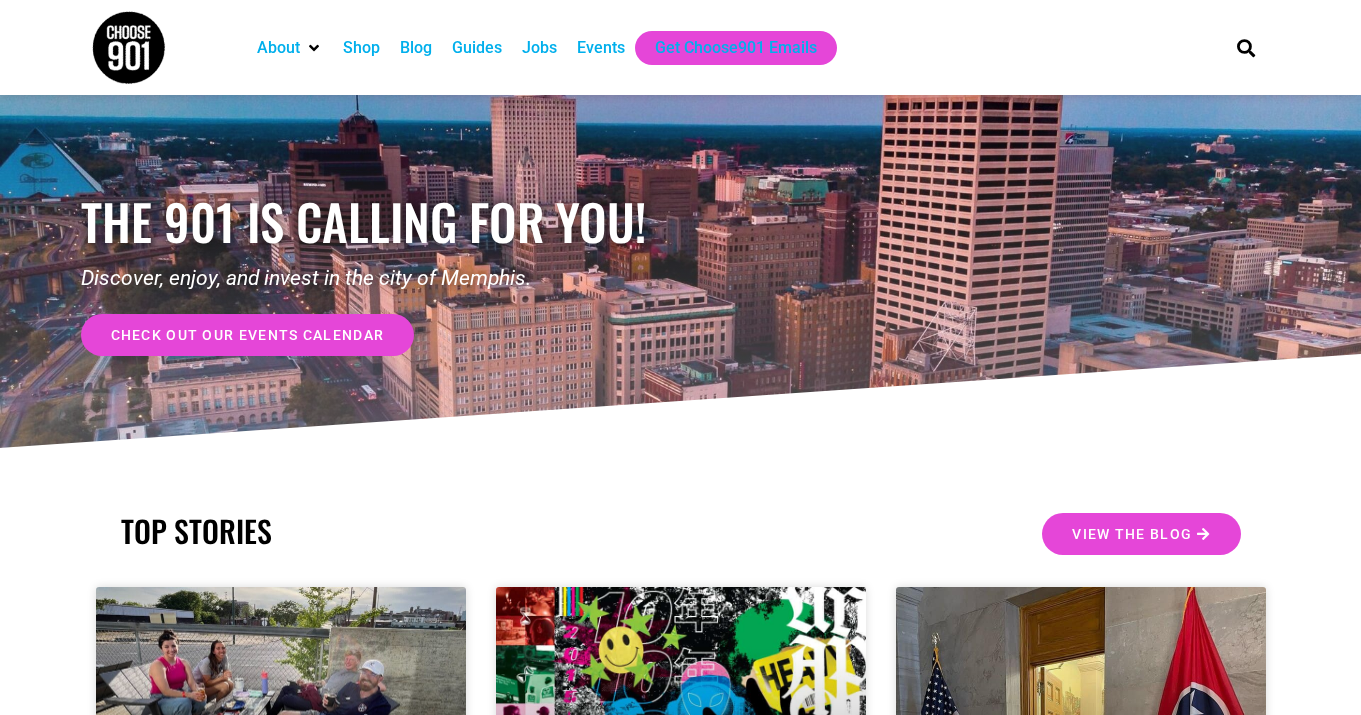 scroll, scrollTop: 464, scrollLeft: 0, axis: vertical 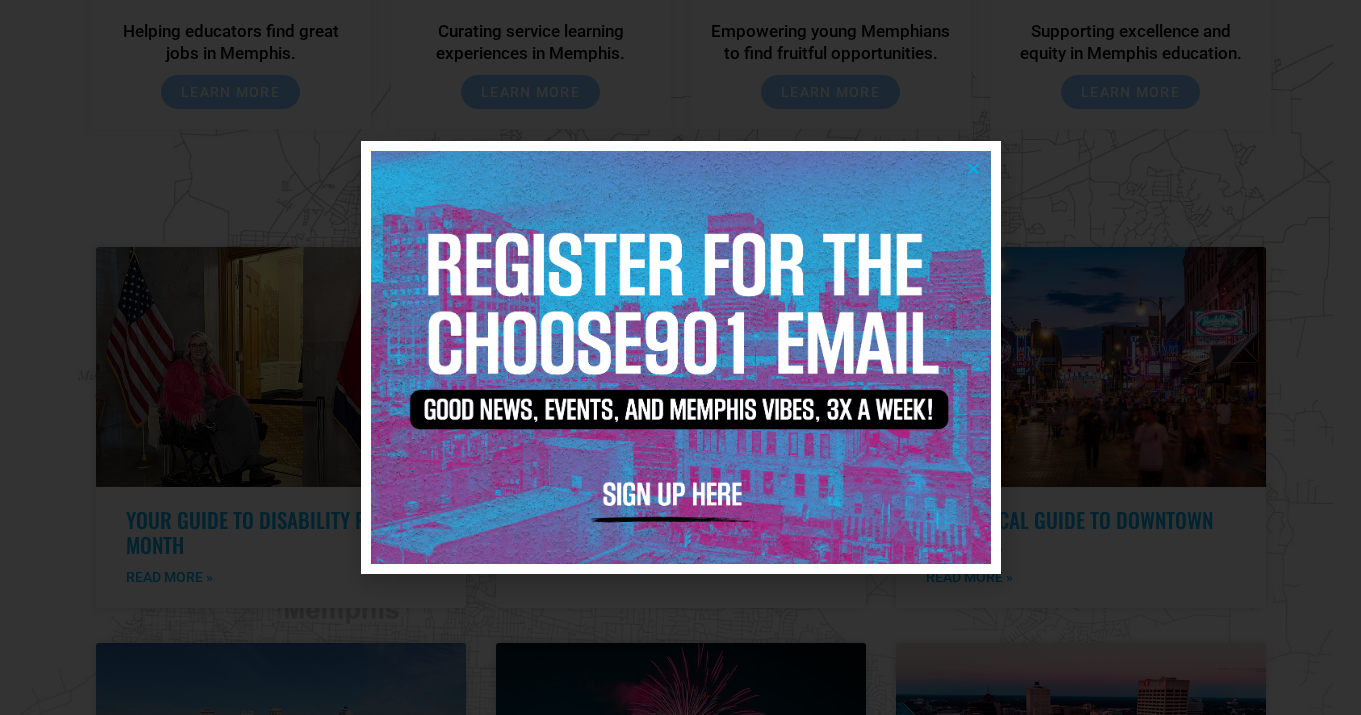 click at bounding box center [680, 357] 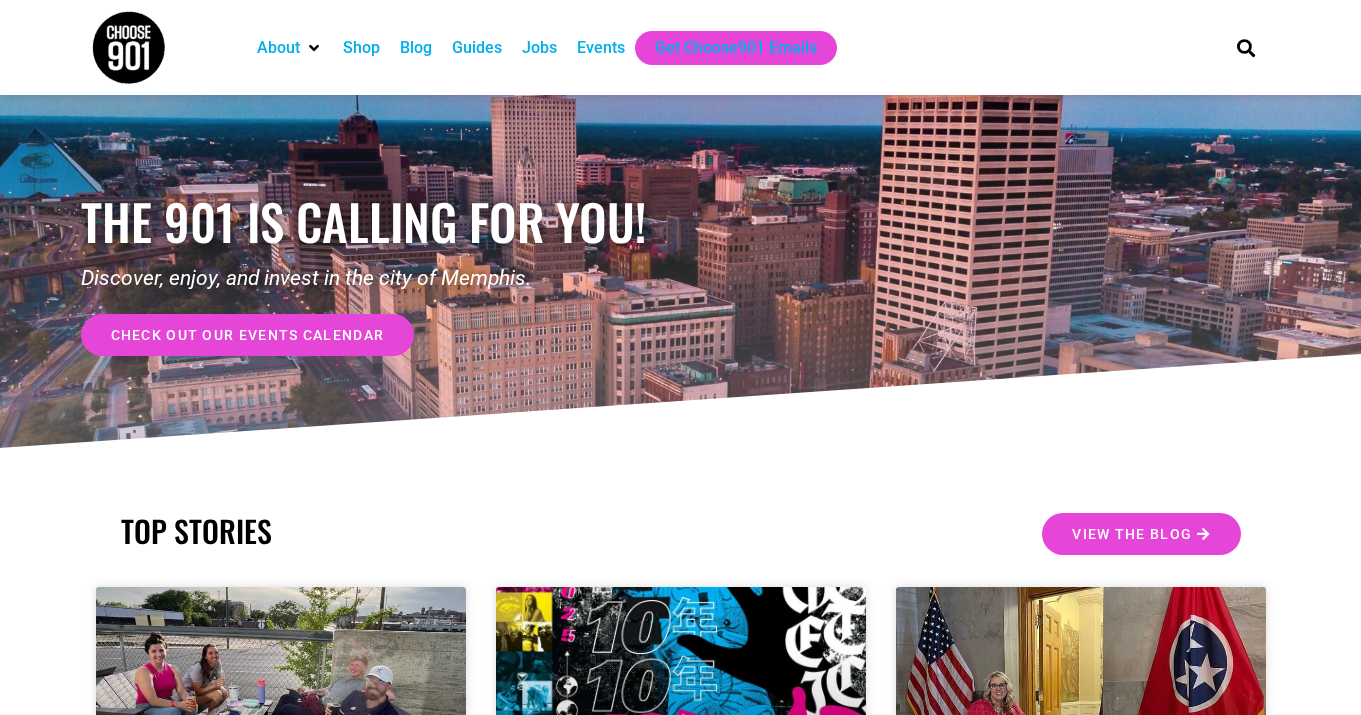 scroll, scrollTop: 0, scrollLeft: 0, axis: both 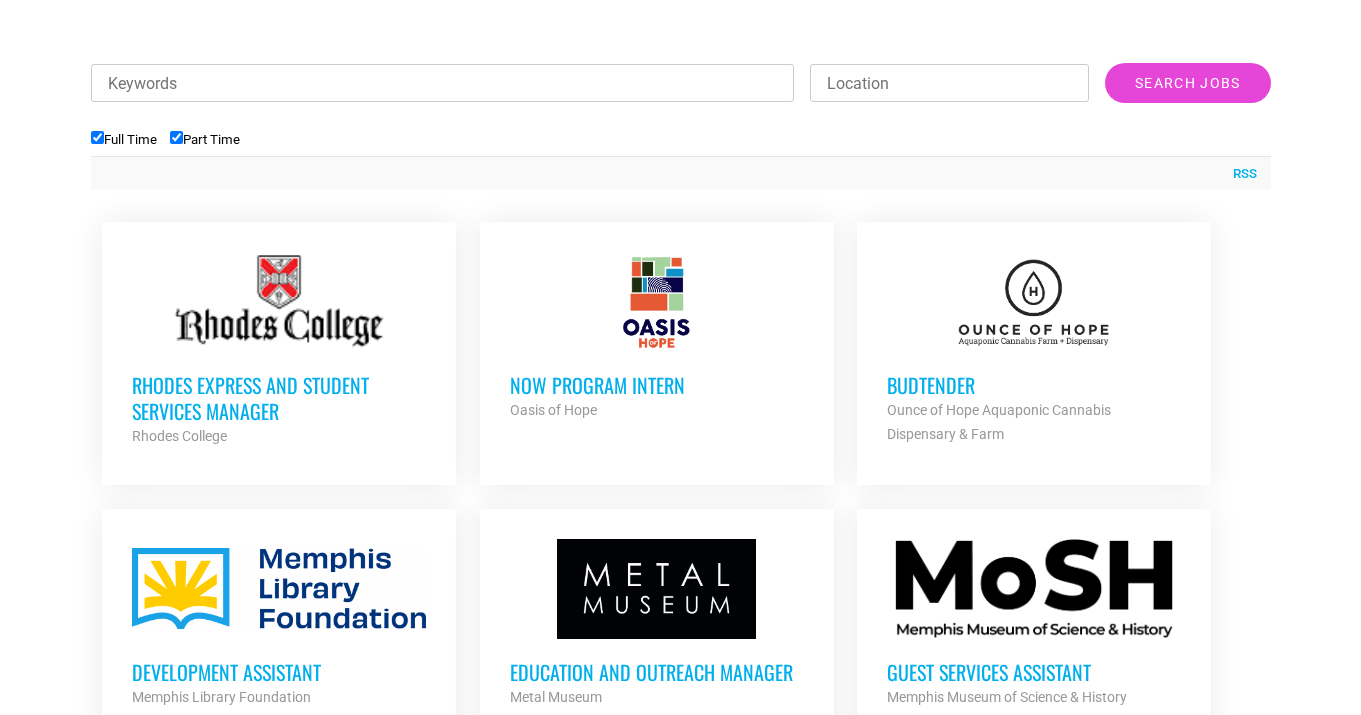 click on "Budtender" at bounding box center [1034, 385] 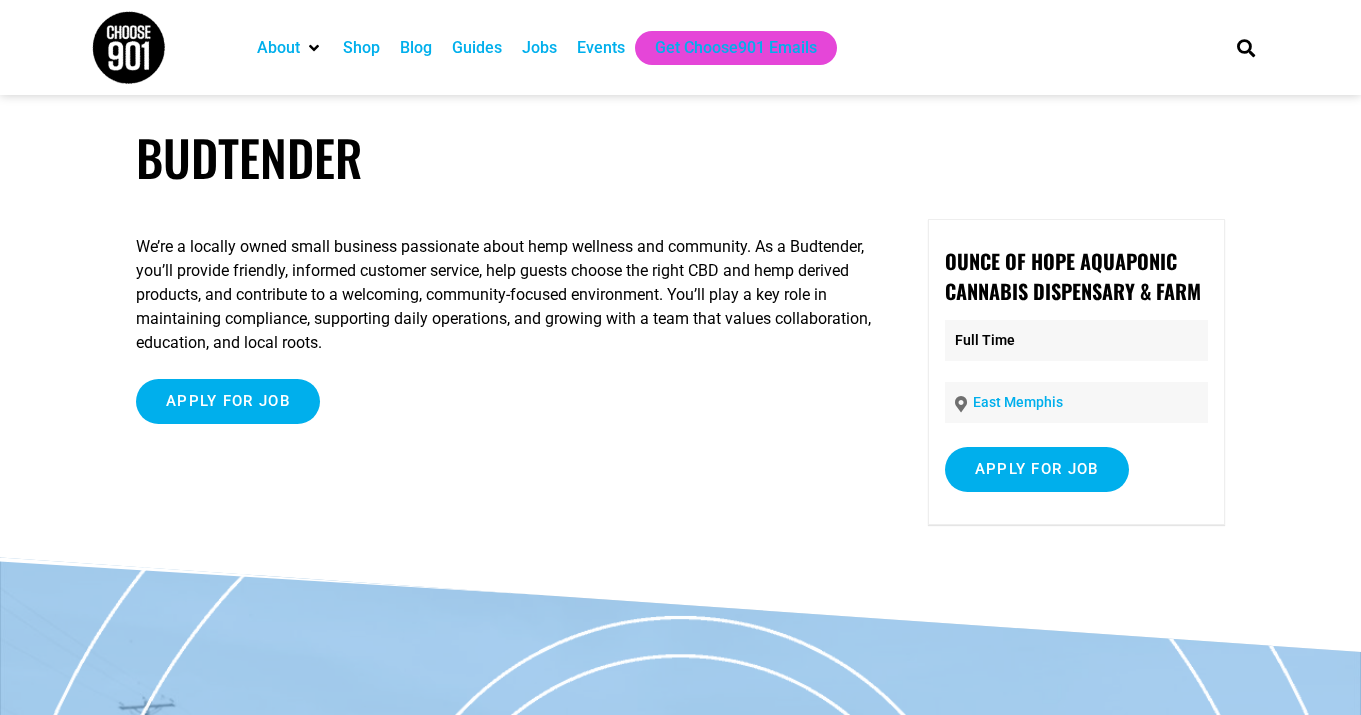 scroll, scrollTop: 0, scrollLeft: 0, axis: both 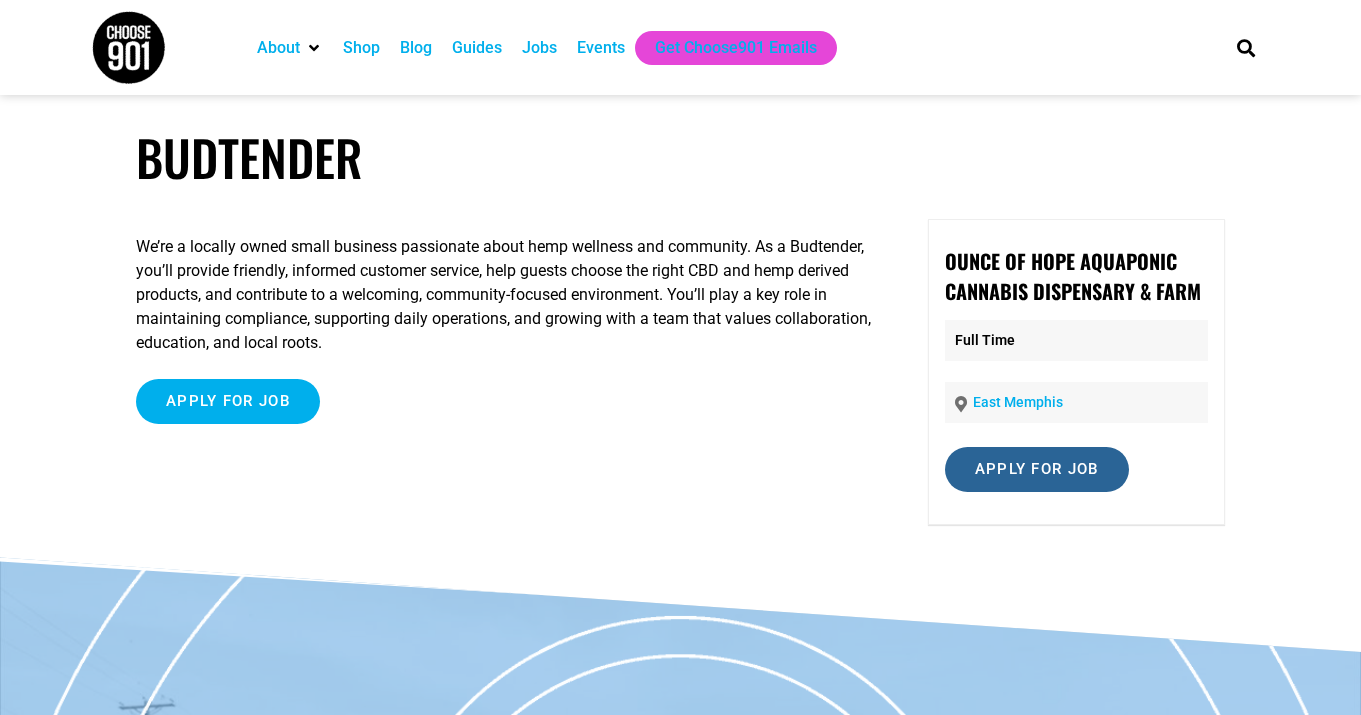 click on "Apply for job" at bounding box center (1037, 469) 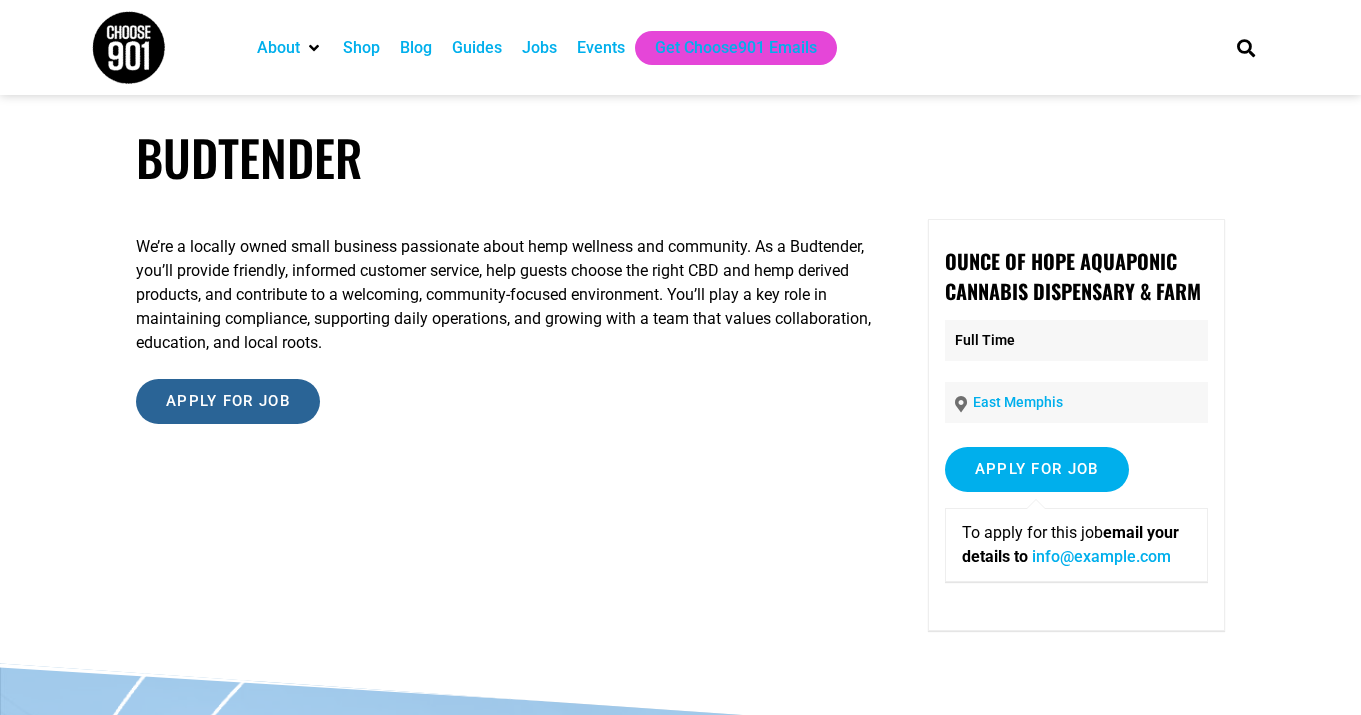 click on "Apply for job" at bounding box center (228, 401) 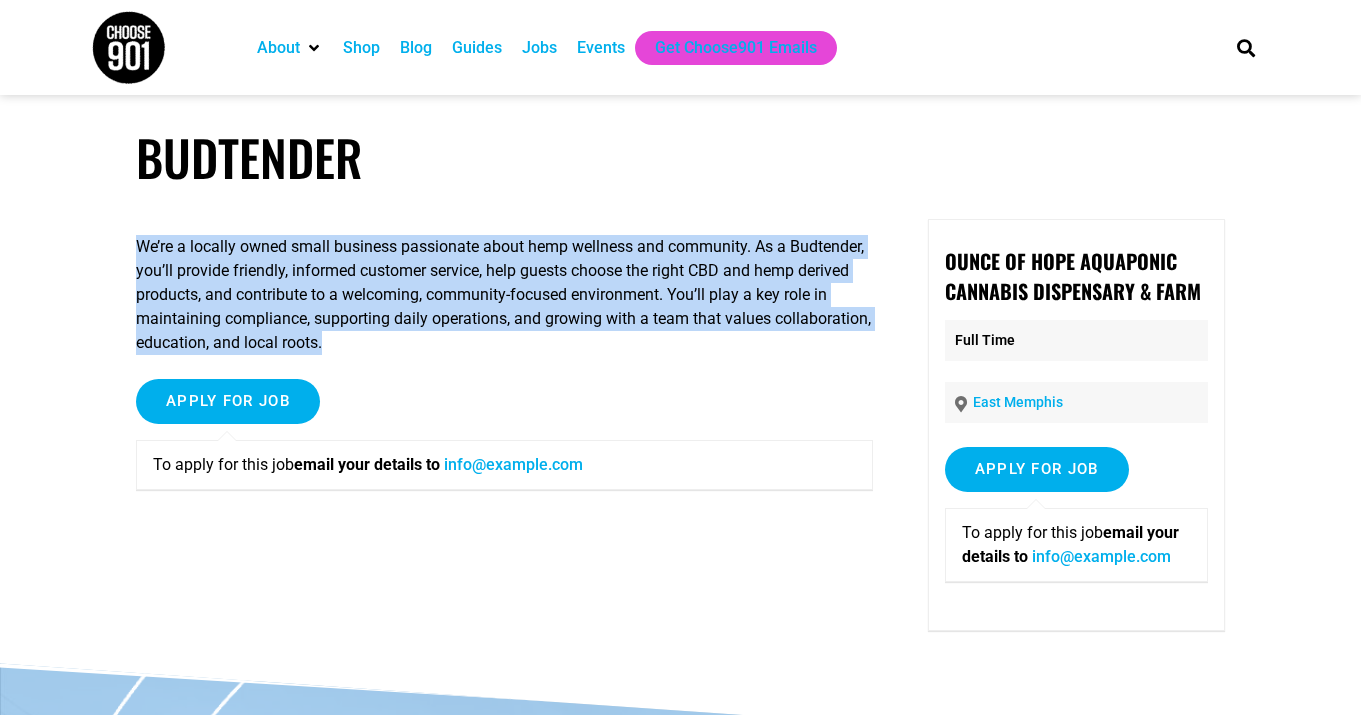 drag, startPoint x: 469, startPoint y: 360, endPoint x: 57, endPoint y: 245, distance: 427.74875 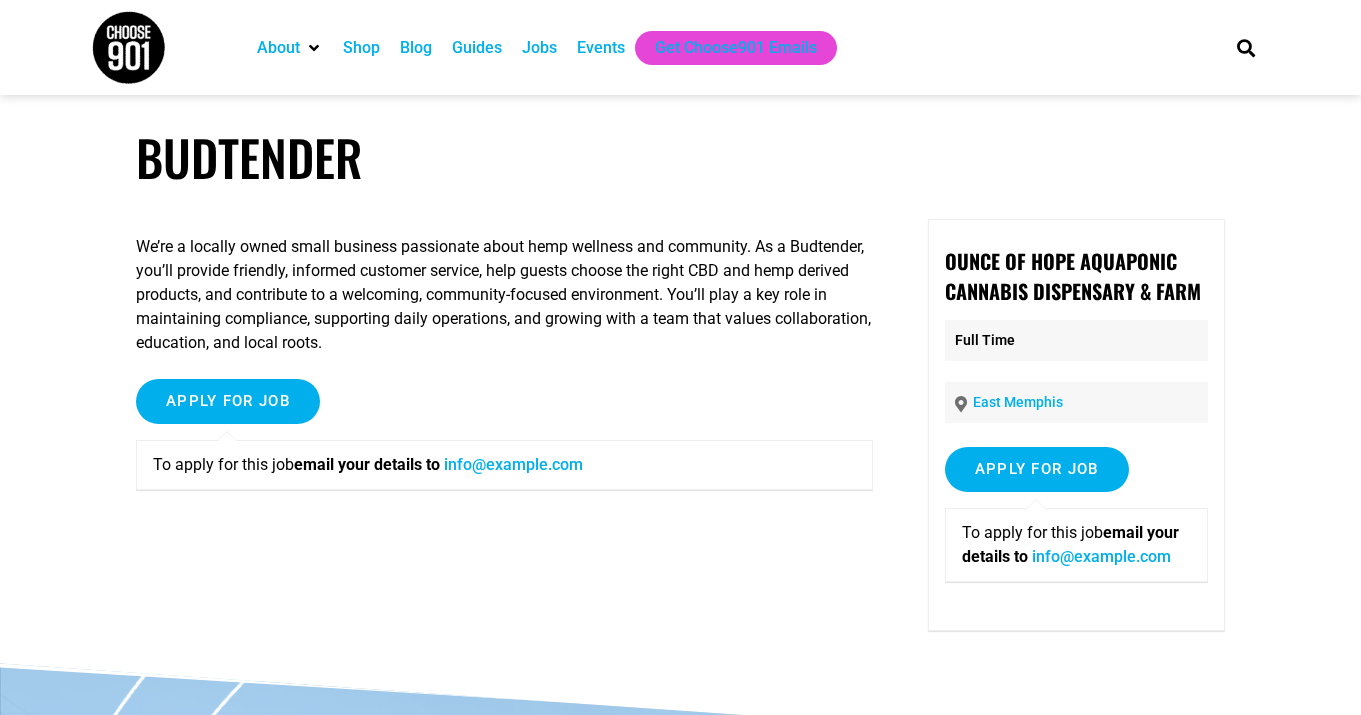click on "Ounce of Hope Aquaponic Cannabis Dispensary & Farm
Full Time
East Memphis
Apply for job
To apply for this job  email your details to   info@ounceofhope.com" at bounding box center [1076, 425] 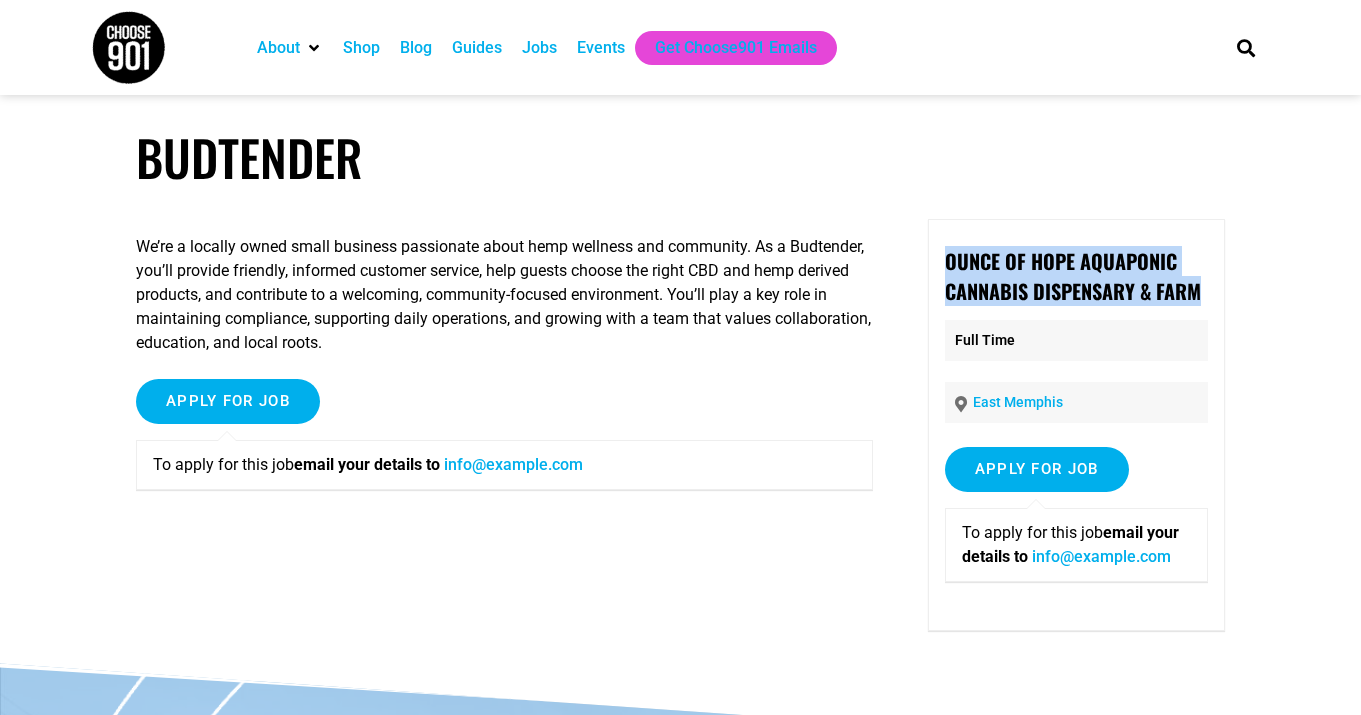drag, startPoint x: 946, startPoint y: 260, endPoint x: 1211, endPoint y: 297, distance: 267.57056 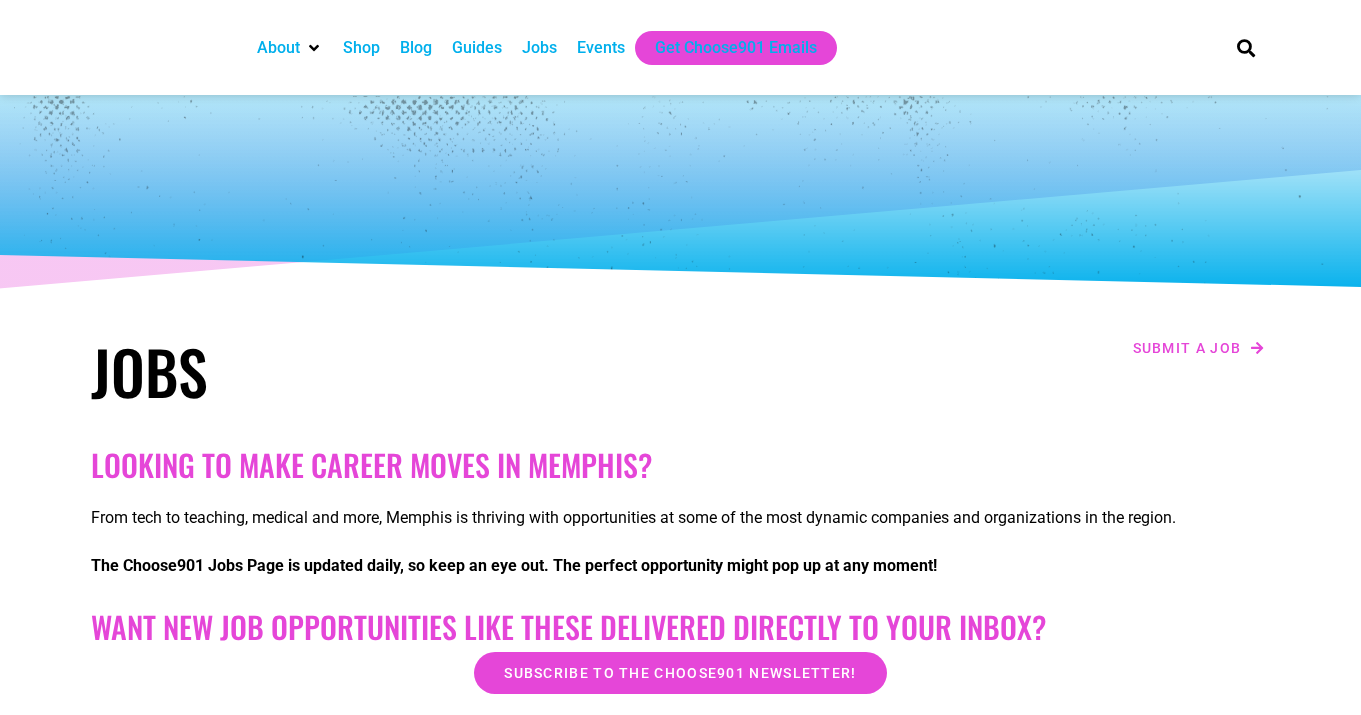 scroll, scrollTop: 834, scrollLeft: 0, axis: vertical 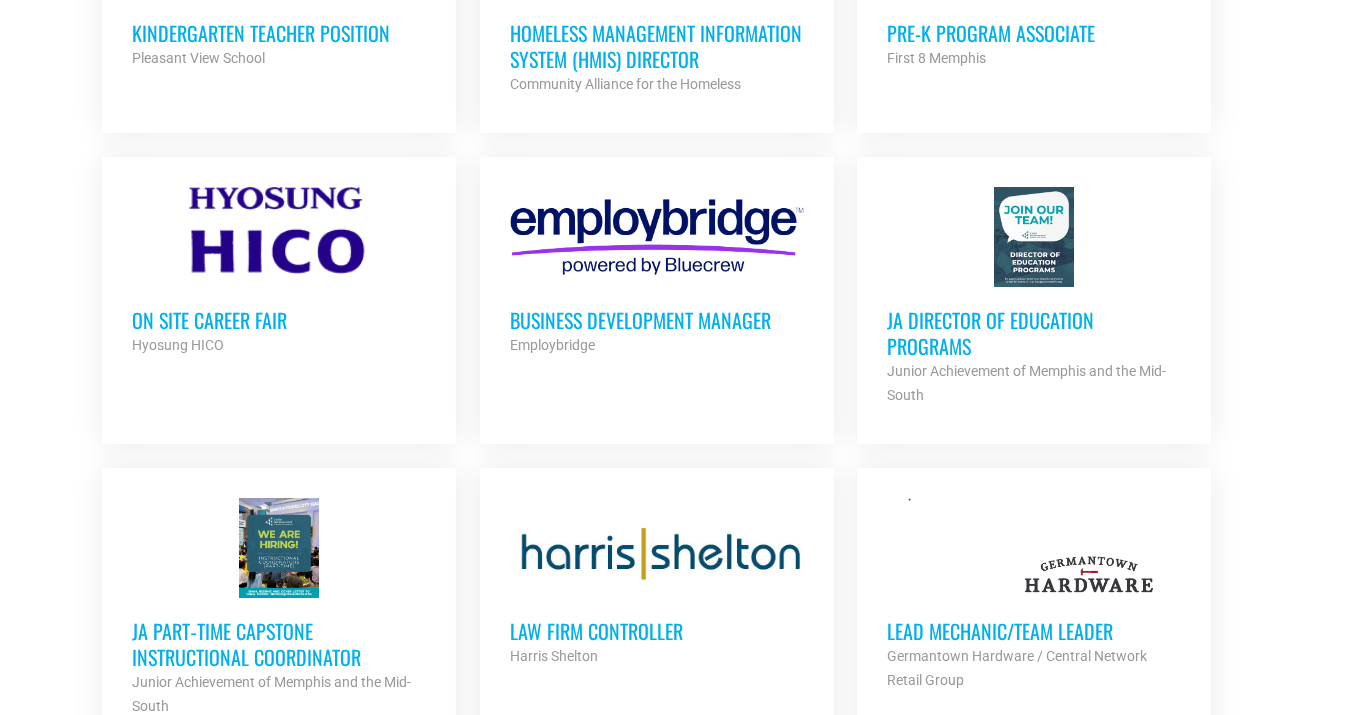 click on "Business Development Manager" at bounding box center [657, 320] 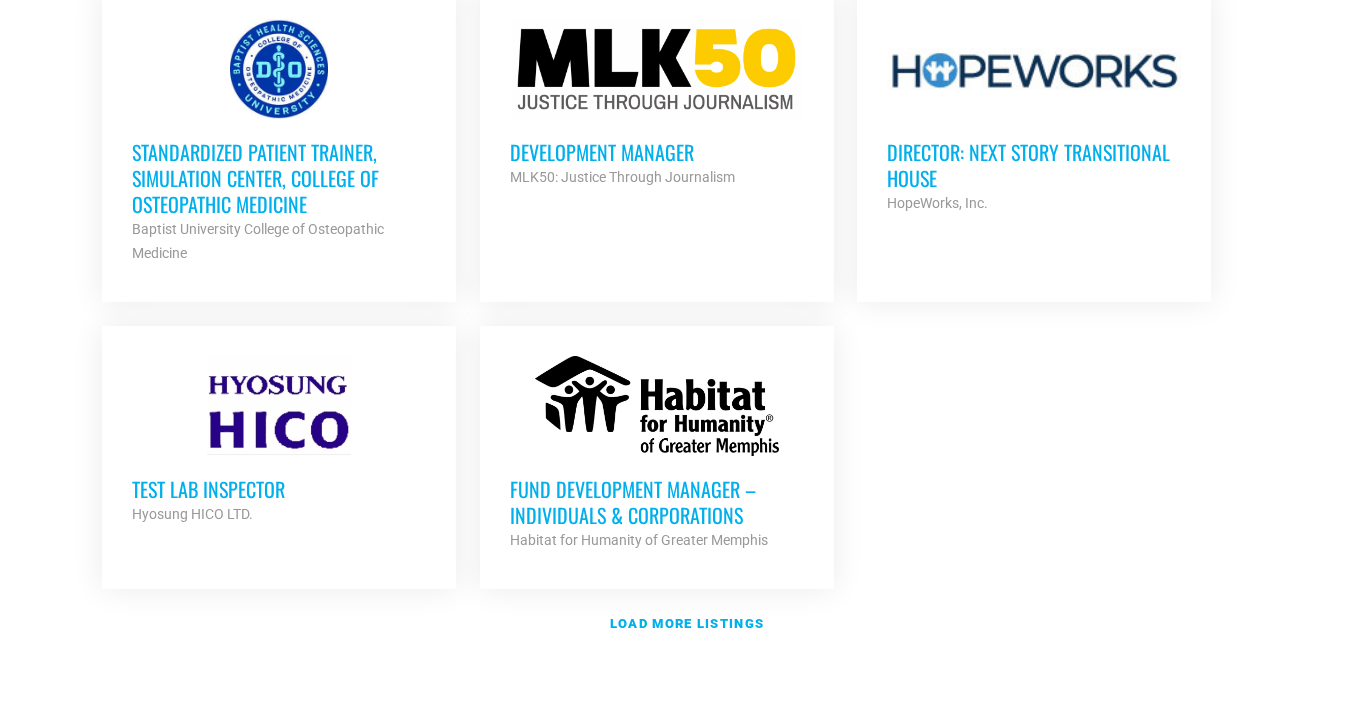 scroll, scrollTop: 2386, scrollLeft: 0, axis: vertical 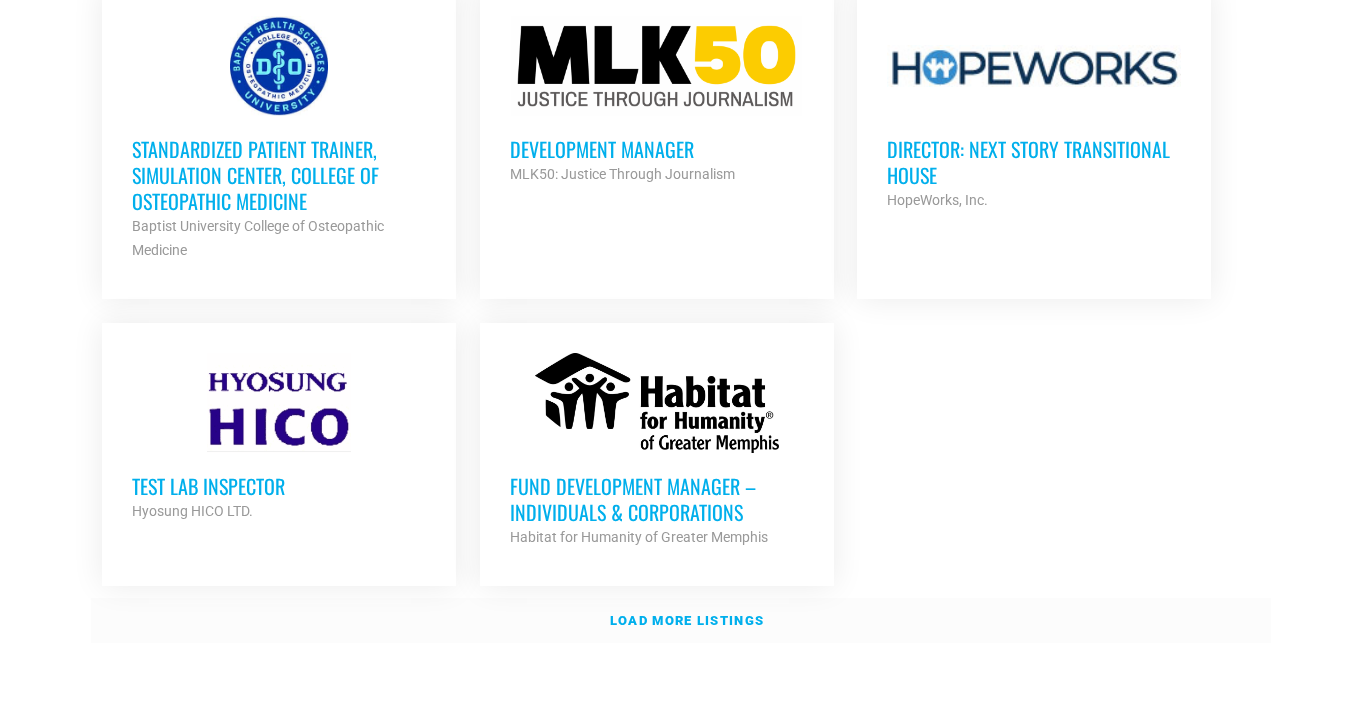 click on "Load more listings" at bounding box center (687, 620) 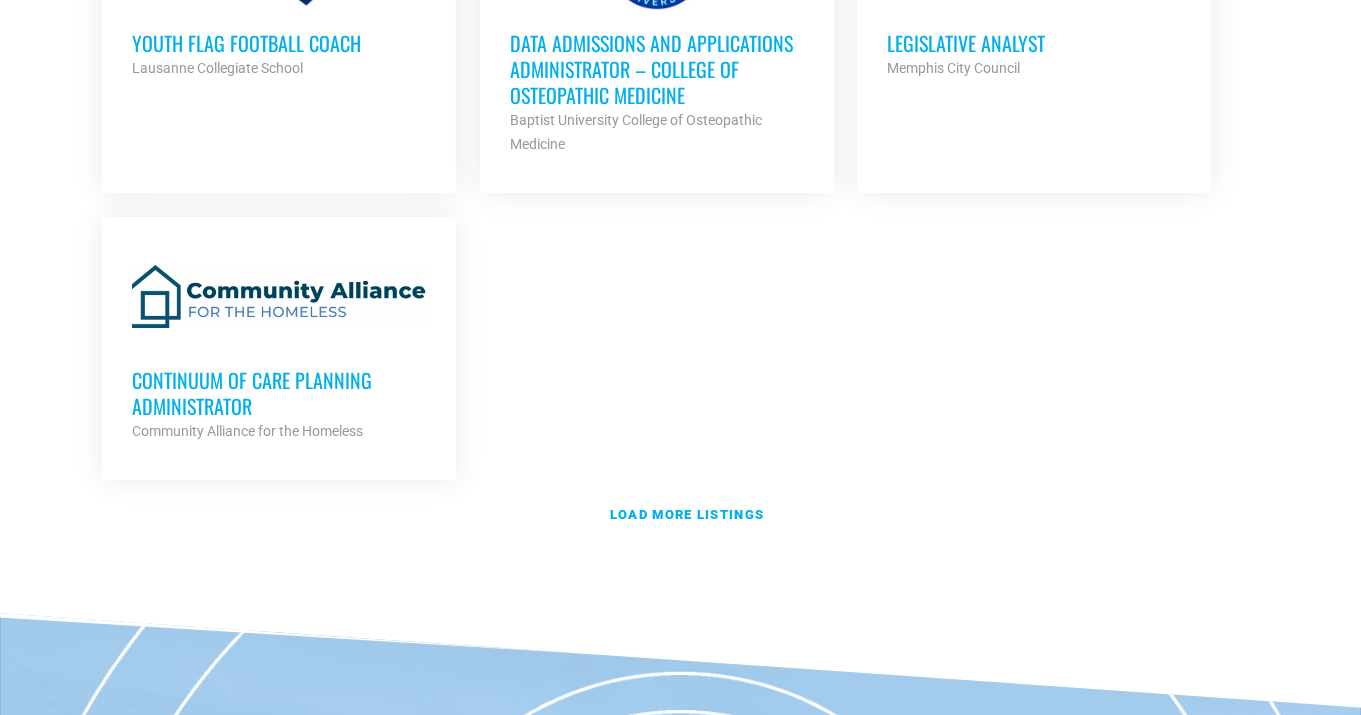 scroll, scrollTop: 4573, scrollLeft: 0, axis: vertical 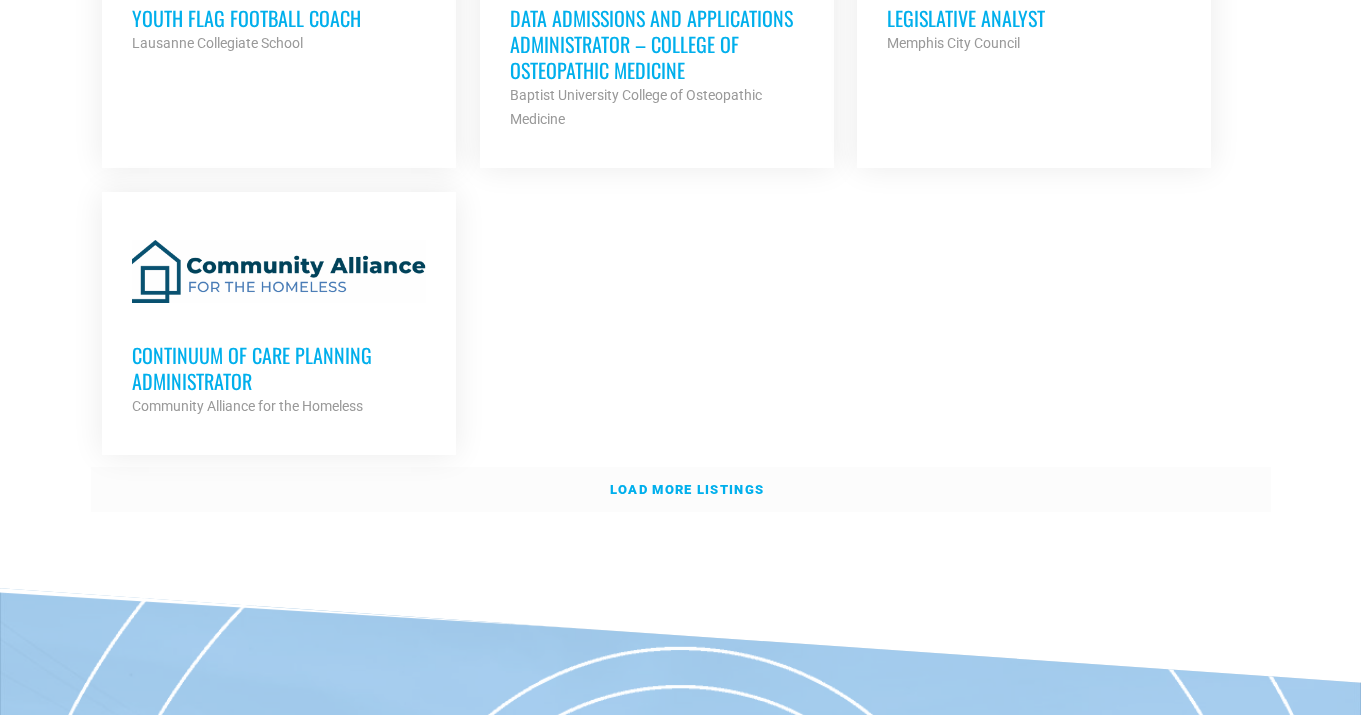 click on "Load more listings" at bounding box center (681, 490) 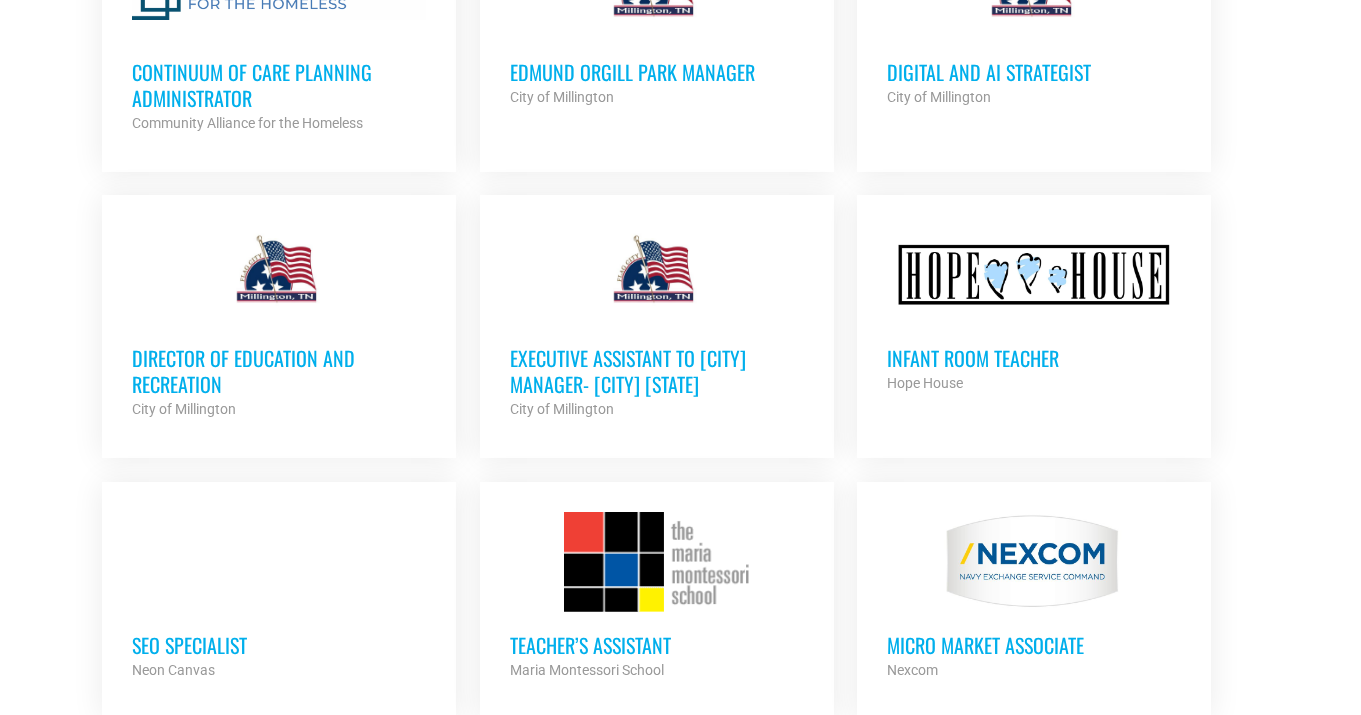 scroll, scrollTop: 4861, scrollLeft: 0, axis: vertical 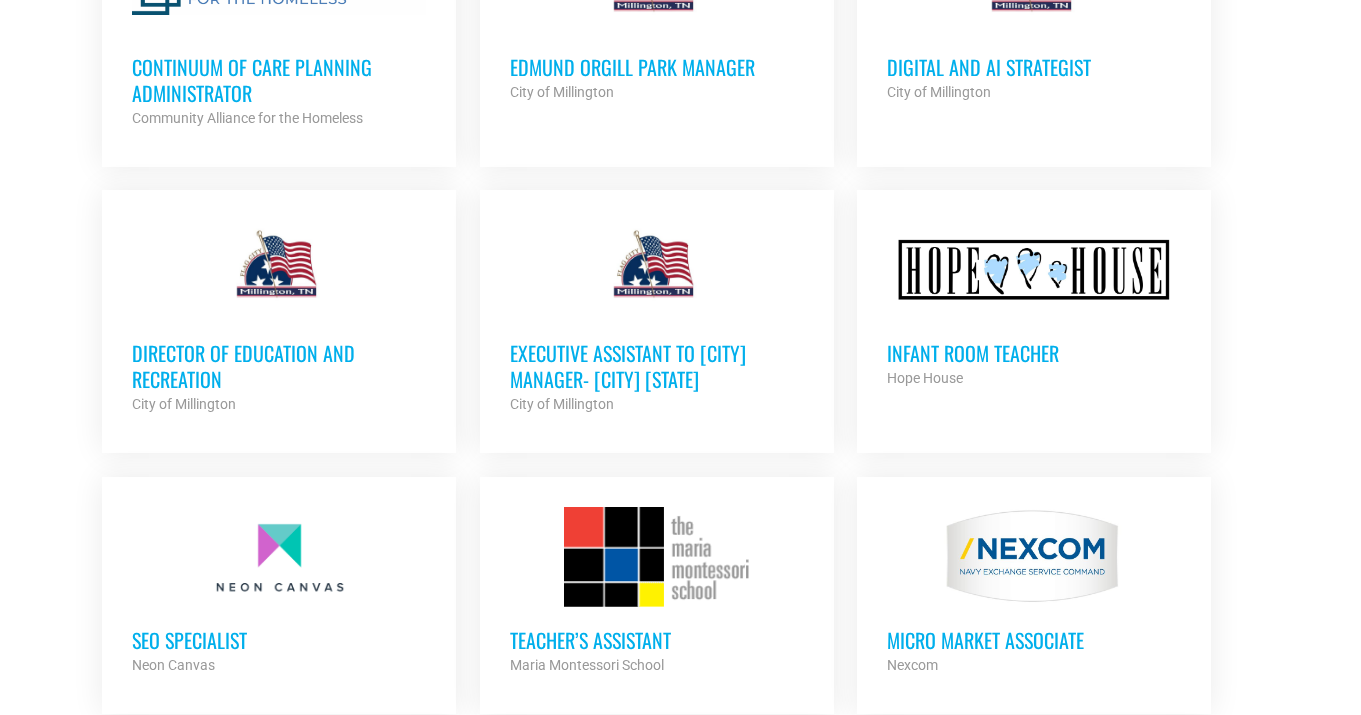 click on "Executive Assistant to City Manager- Millington Tennessee" at bounding box center [657, 366] 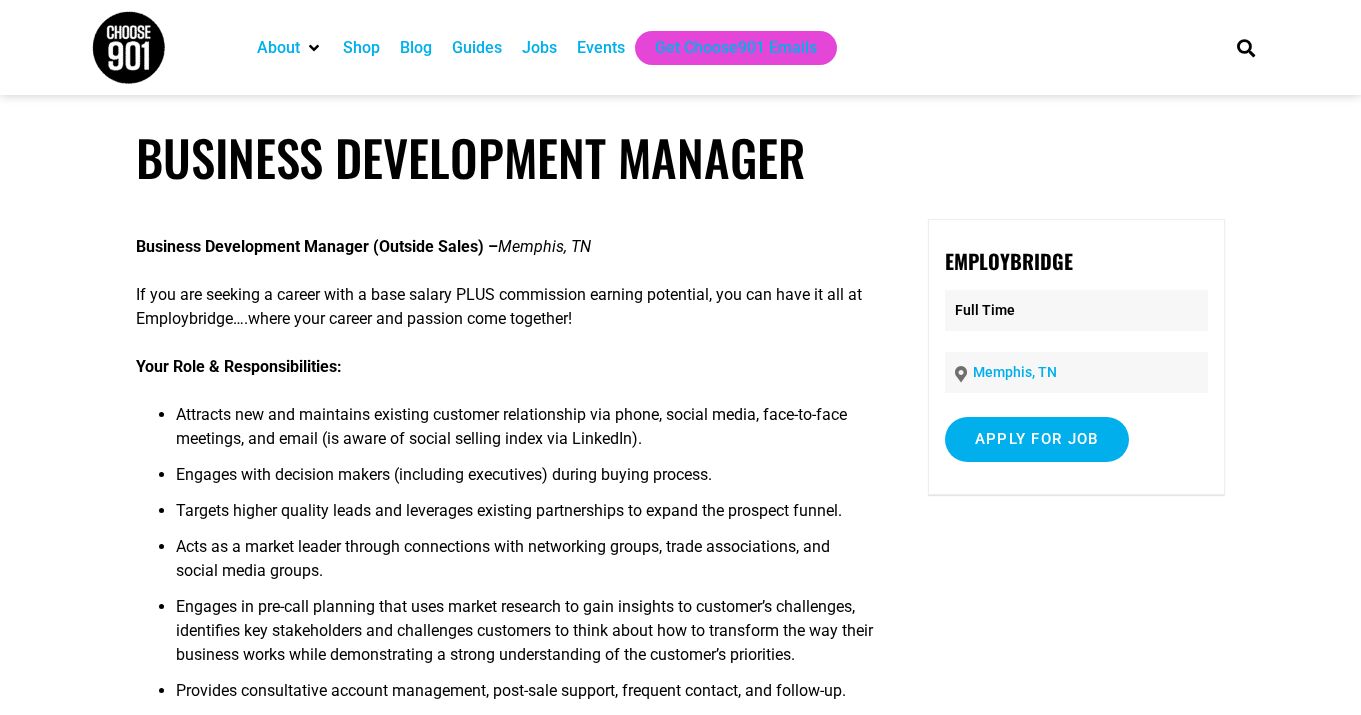 scroll, scrollTop: 0, scrollLeft: 0, axis: both 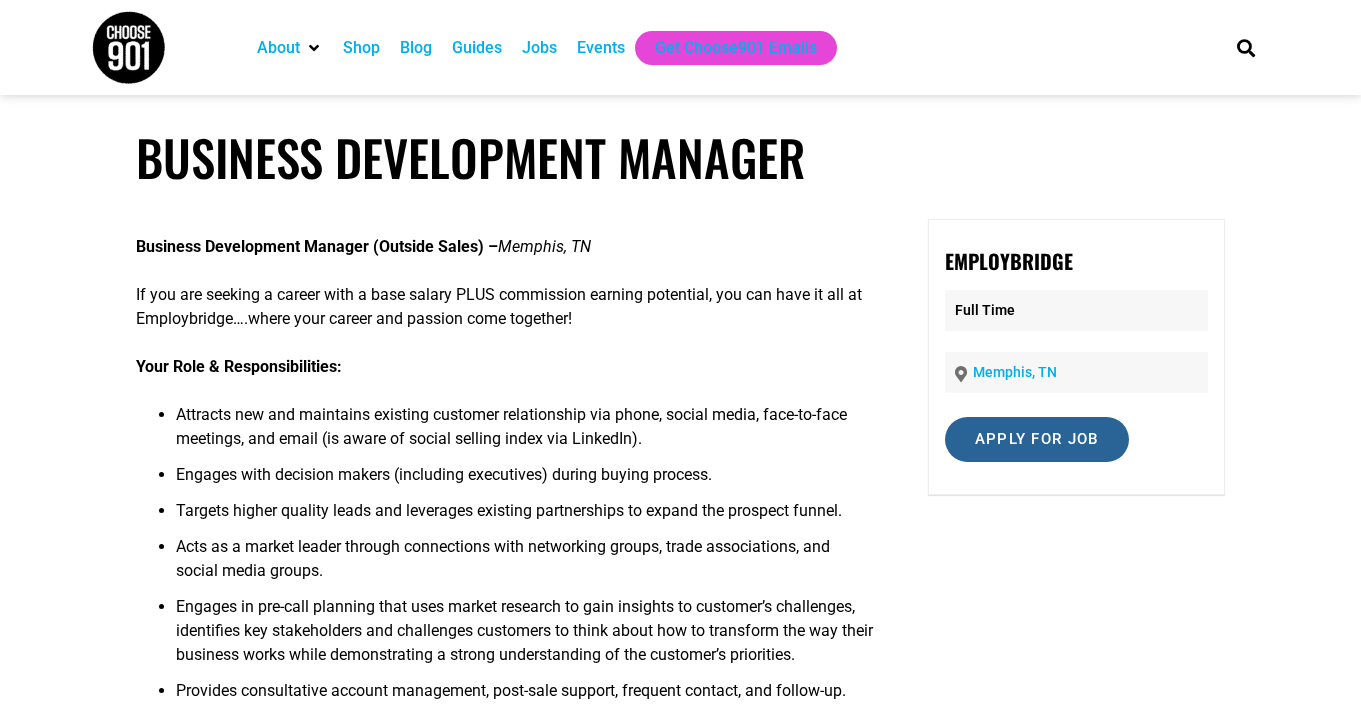 click on "Apply for job" at bounding box center [1037, 439] 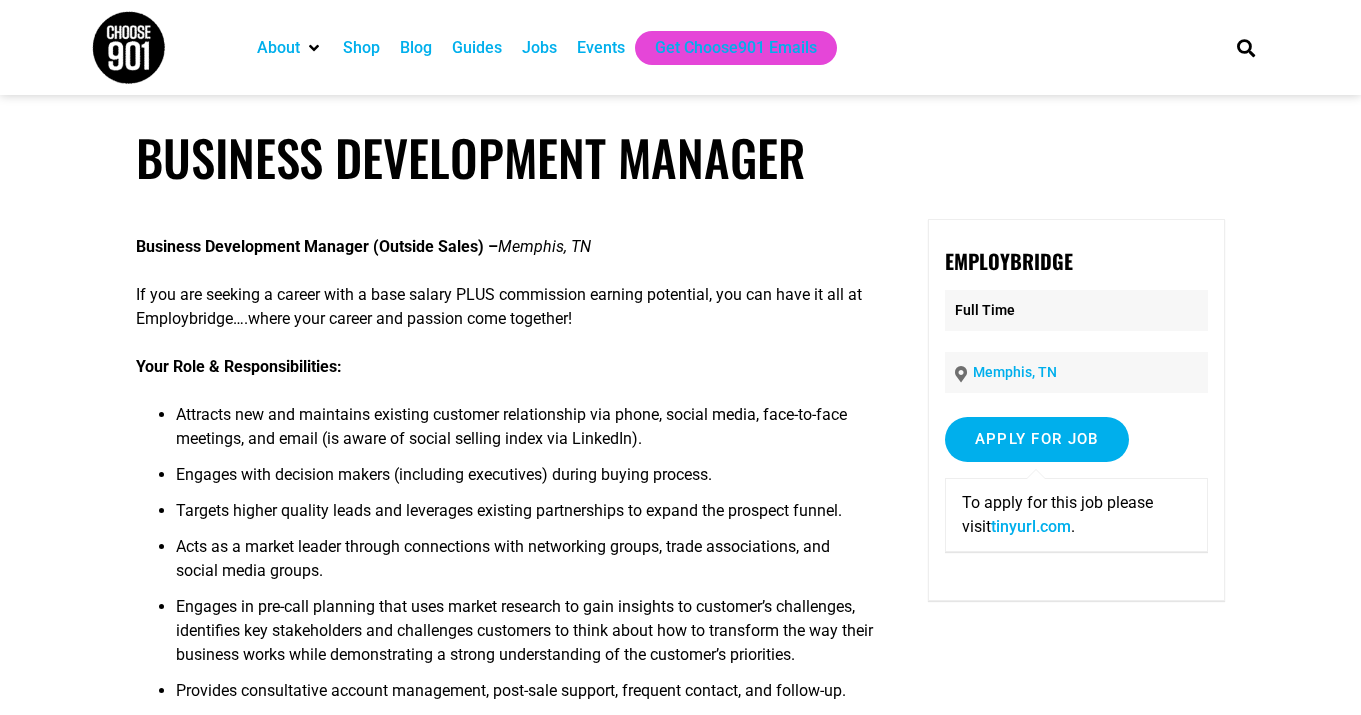 click on "tinyurl.com" at bounding box center (1031, 526) 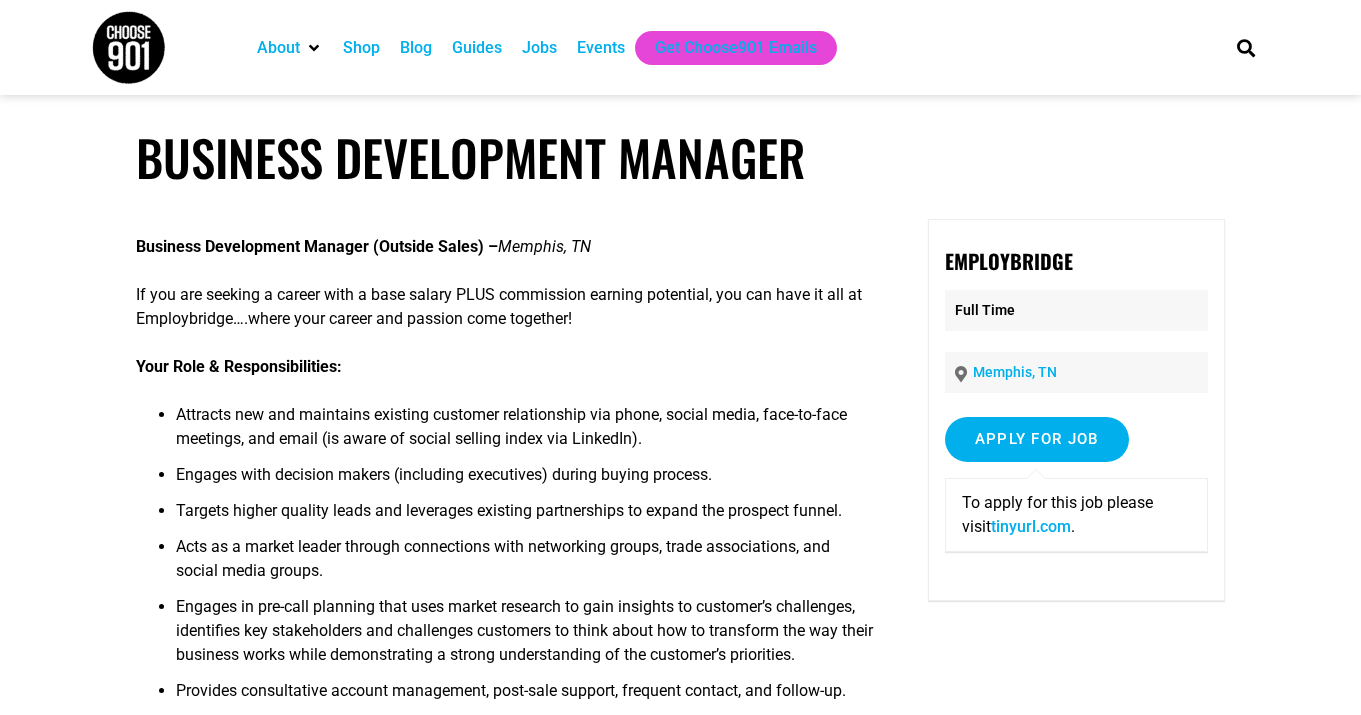 scroll, scrollTop: 0, scrollLeft: 0, axis: both 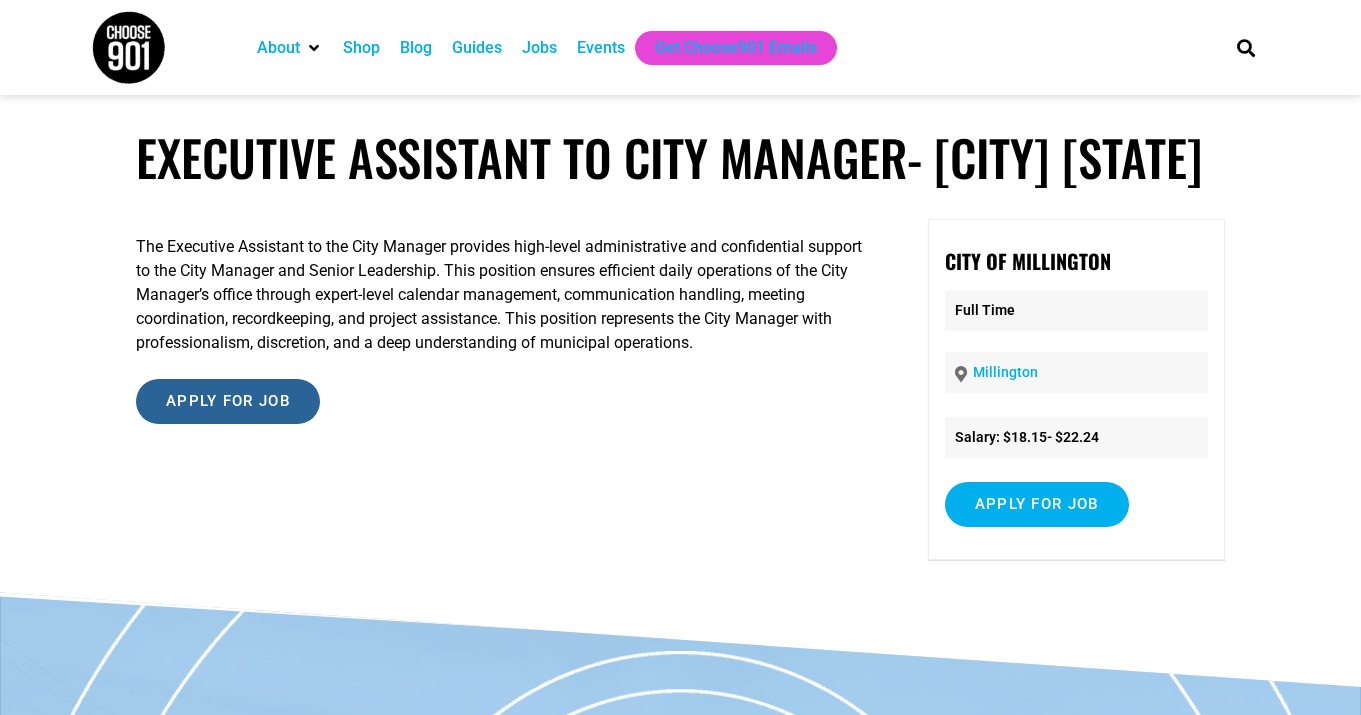 click on "Apply for job" at bounding box center [228, 401] 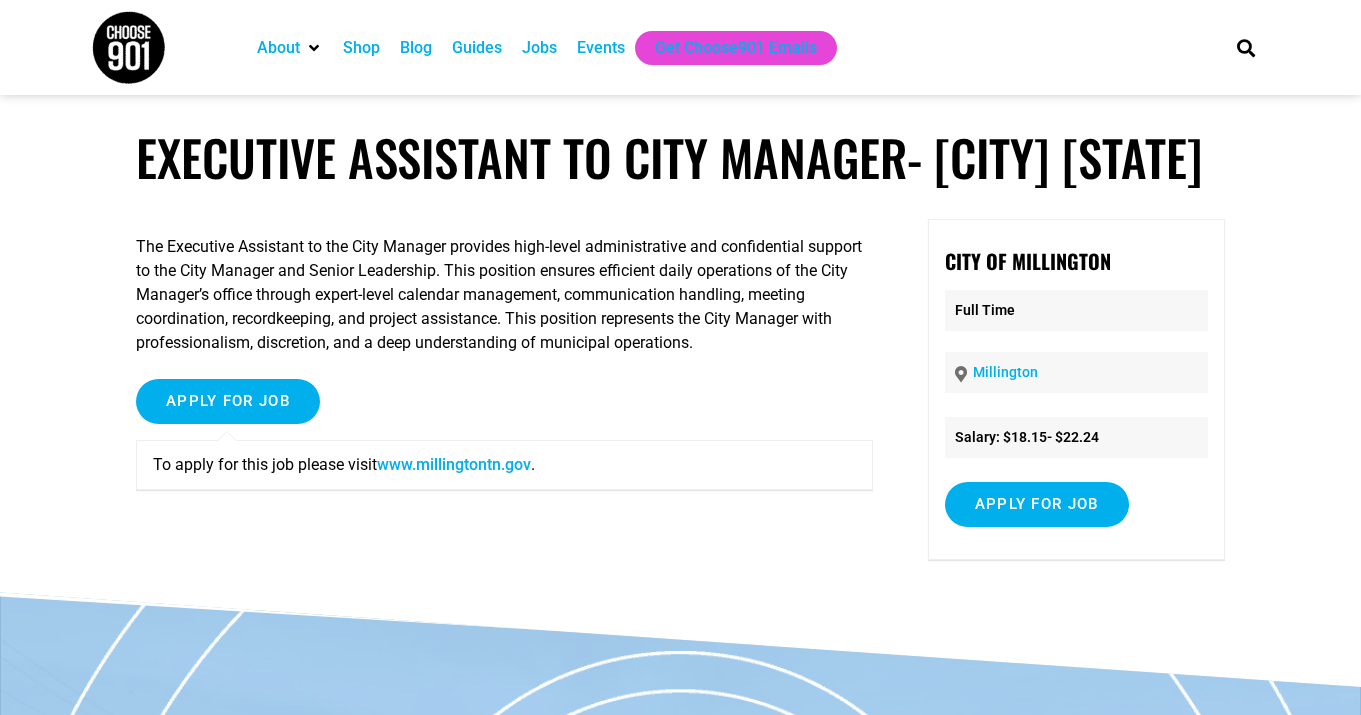 click on "www.millingtontn.gov" at bounding box center (454, 464) 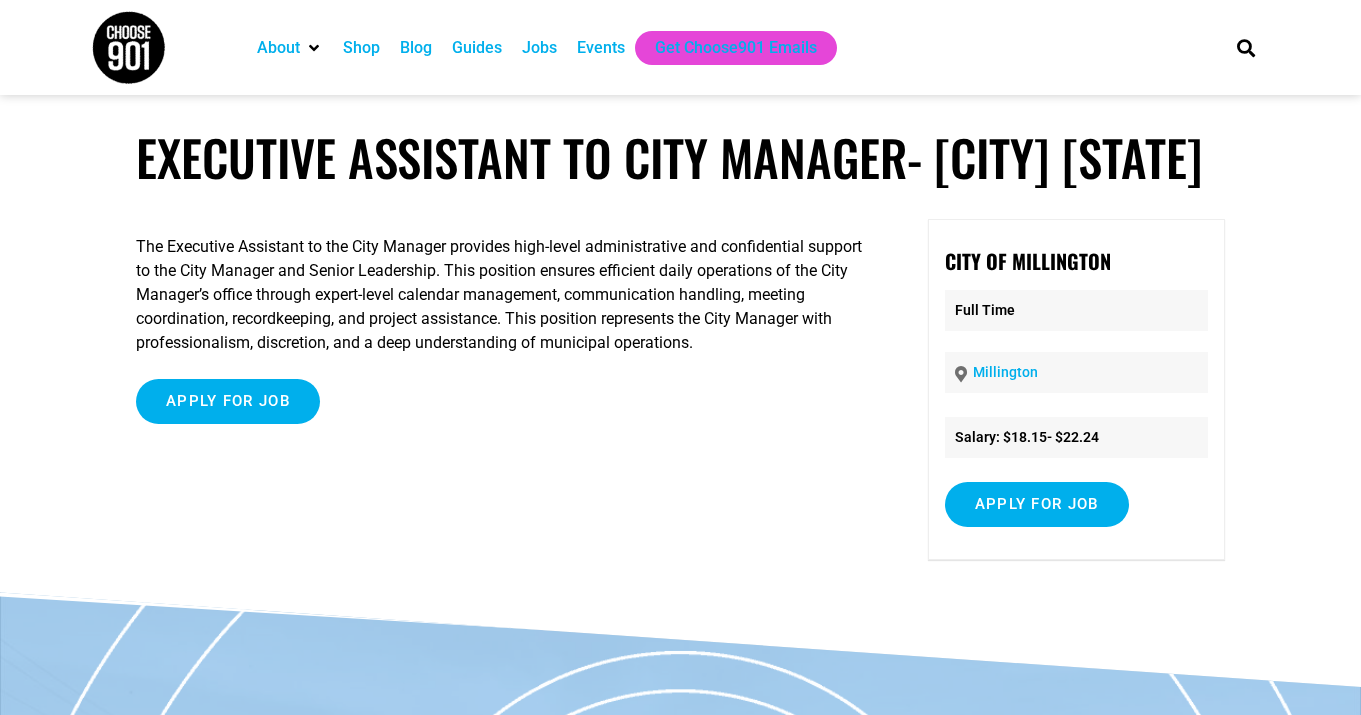 scroll, scrollTop: 0, scrollLeft: 0, axis: both 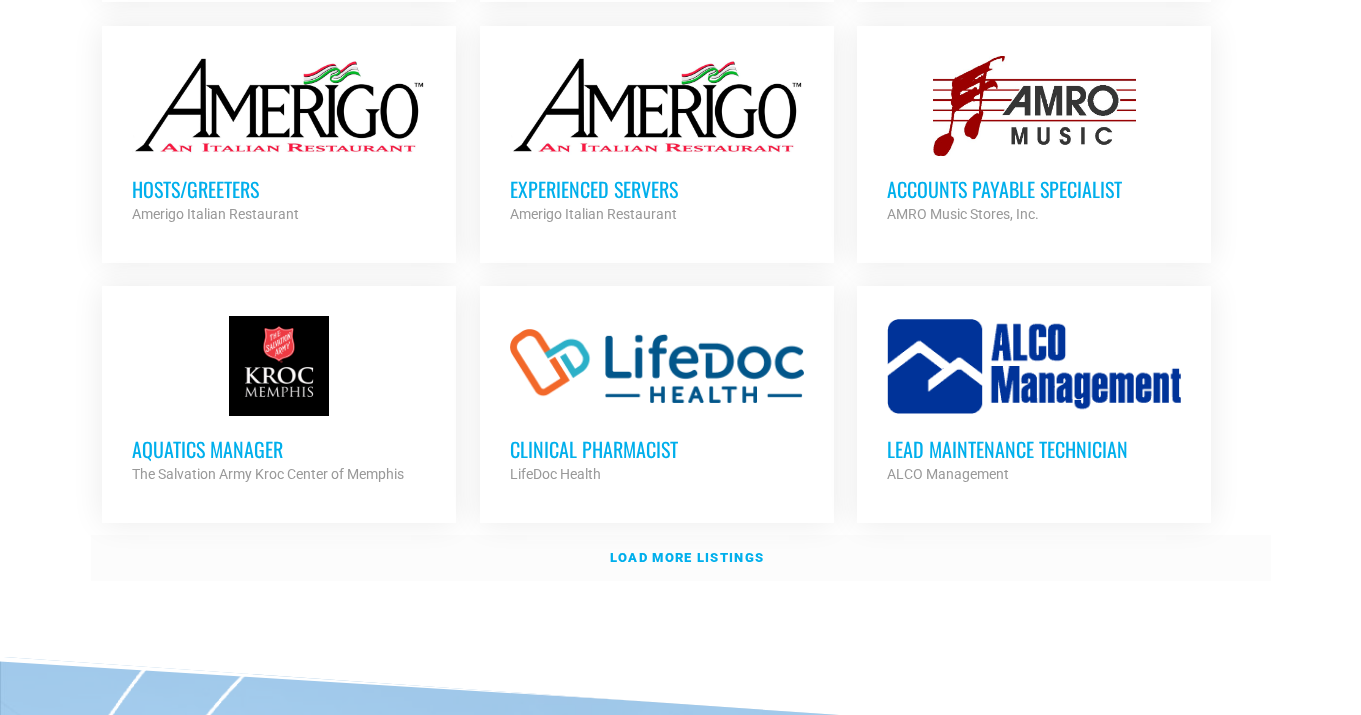 click on "Load more listings" at bounding box center (687, 557) 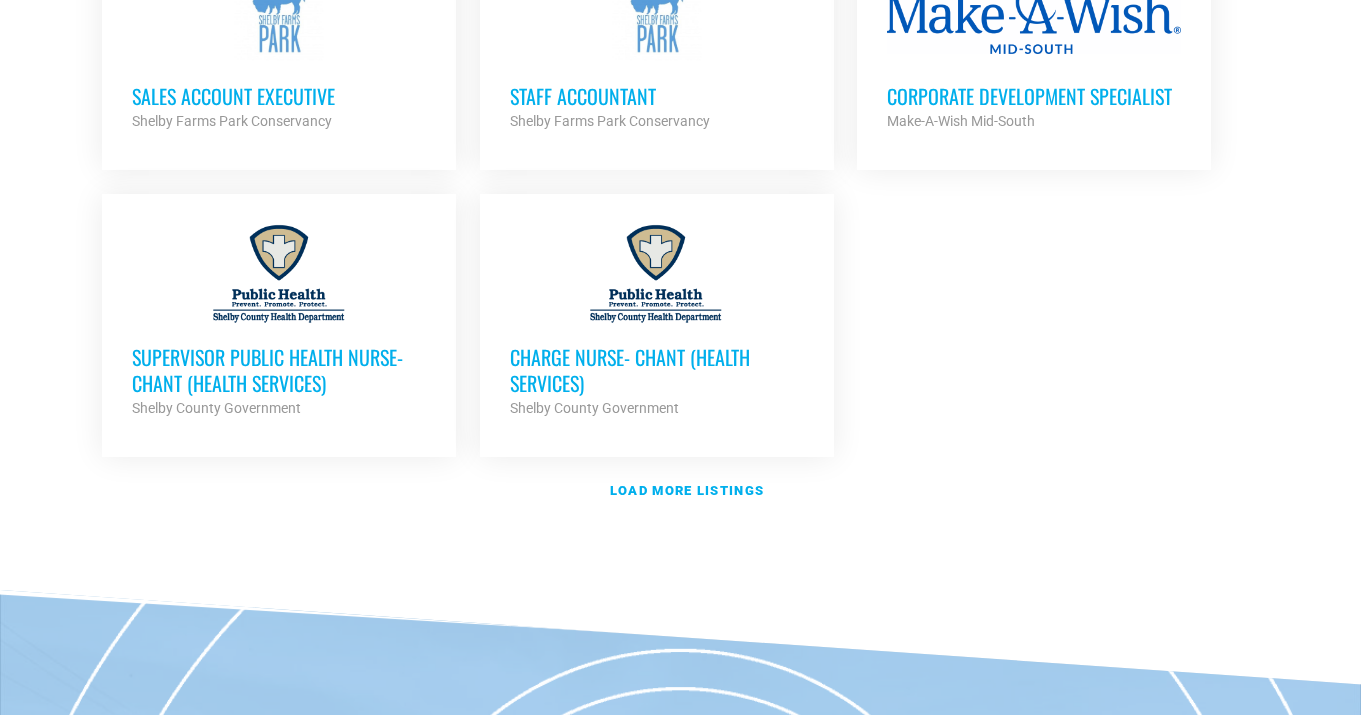 scroll, scrollTop: 8120, scrollLeft: 0, axis: vertical 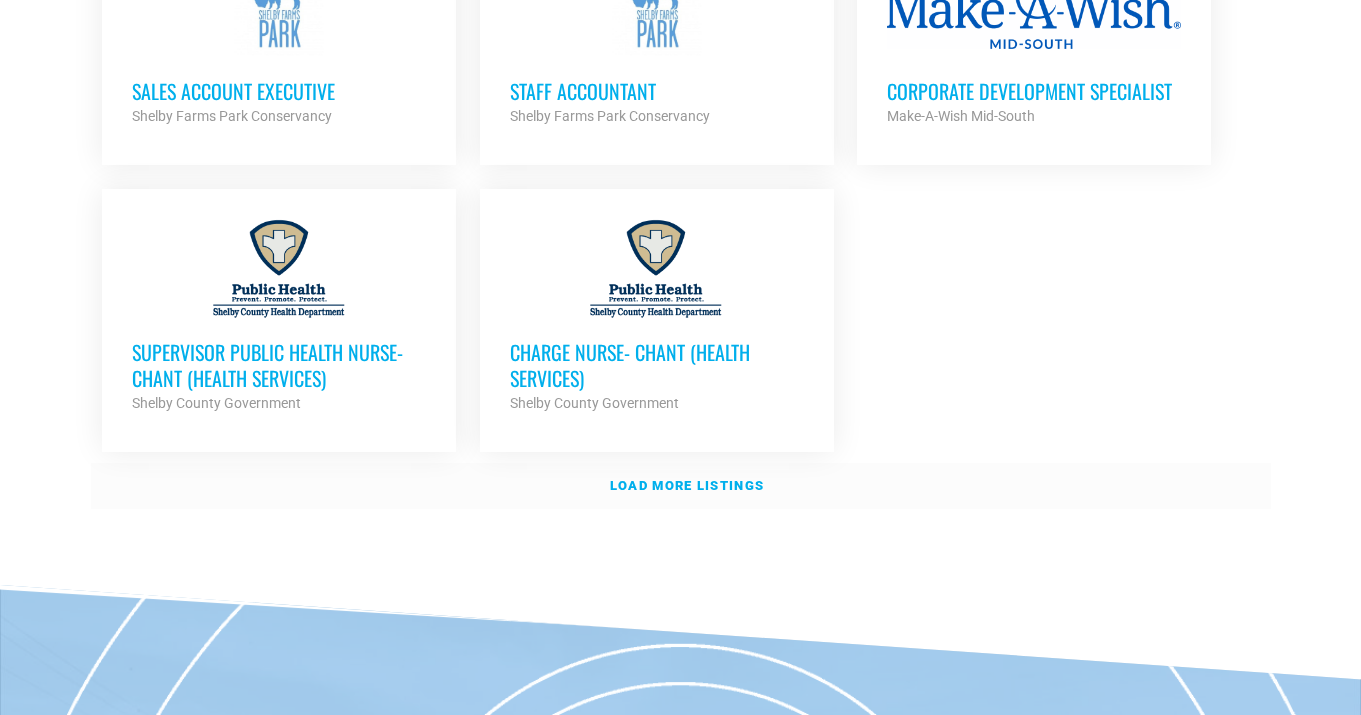 click on "Load more listings" at bounding box center [687, 485] 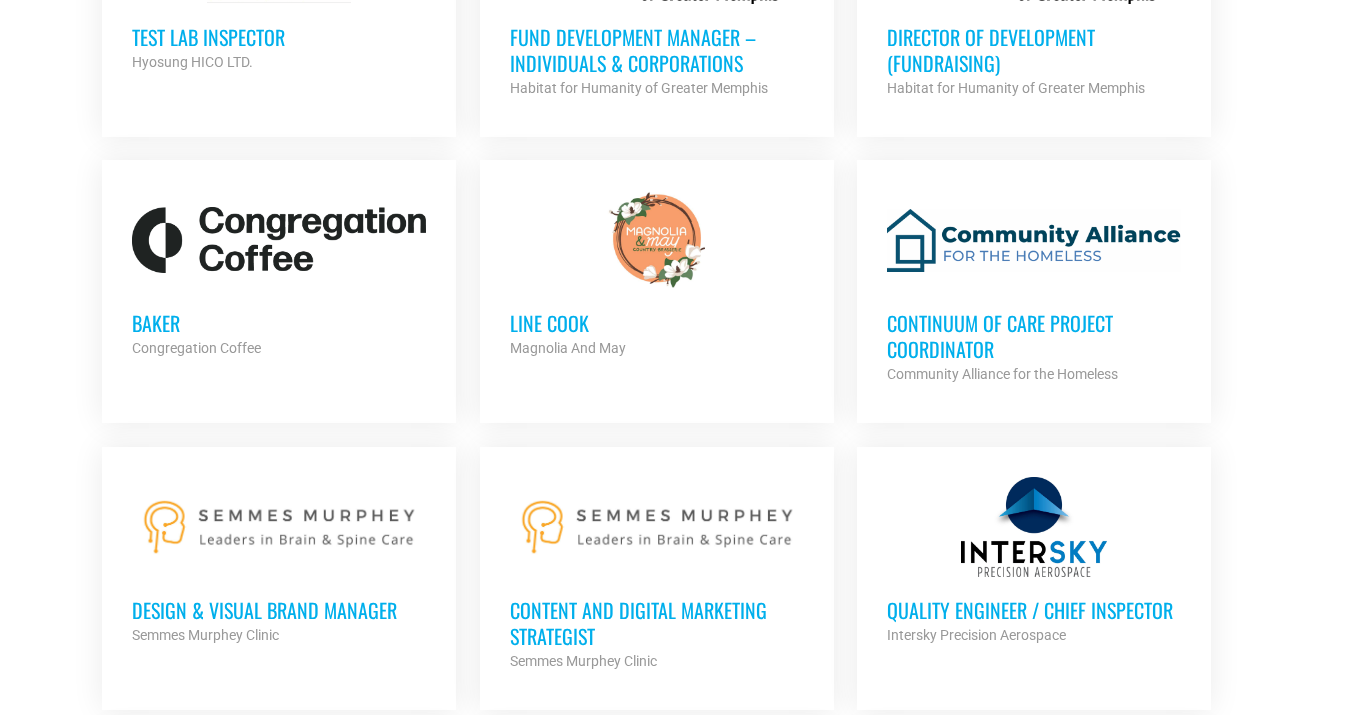 scroll, scrollTop: 2810, scrollLeft: 0, axis: vertical 